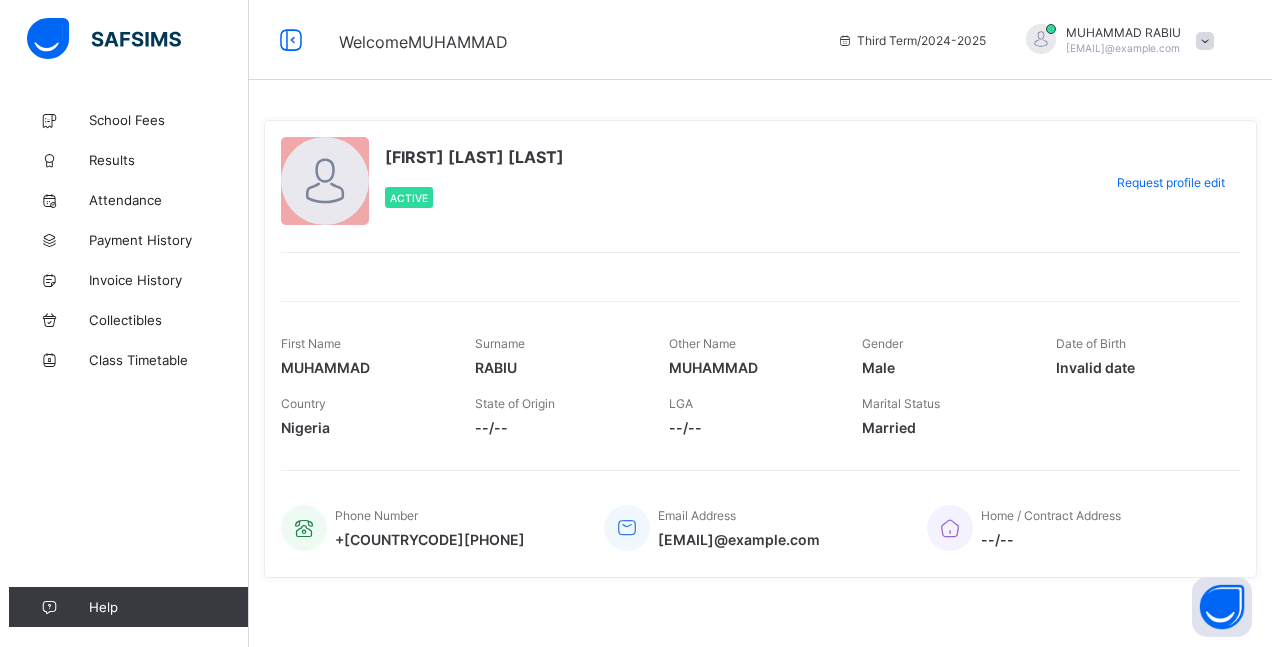 scroll, scrollTop: 0, scrollLeft: 0, axis: both 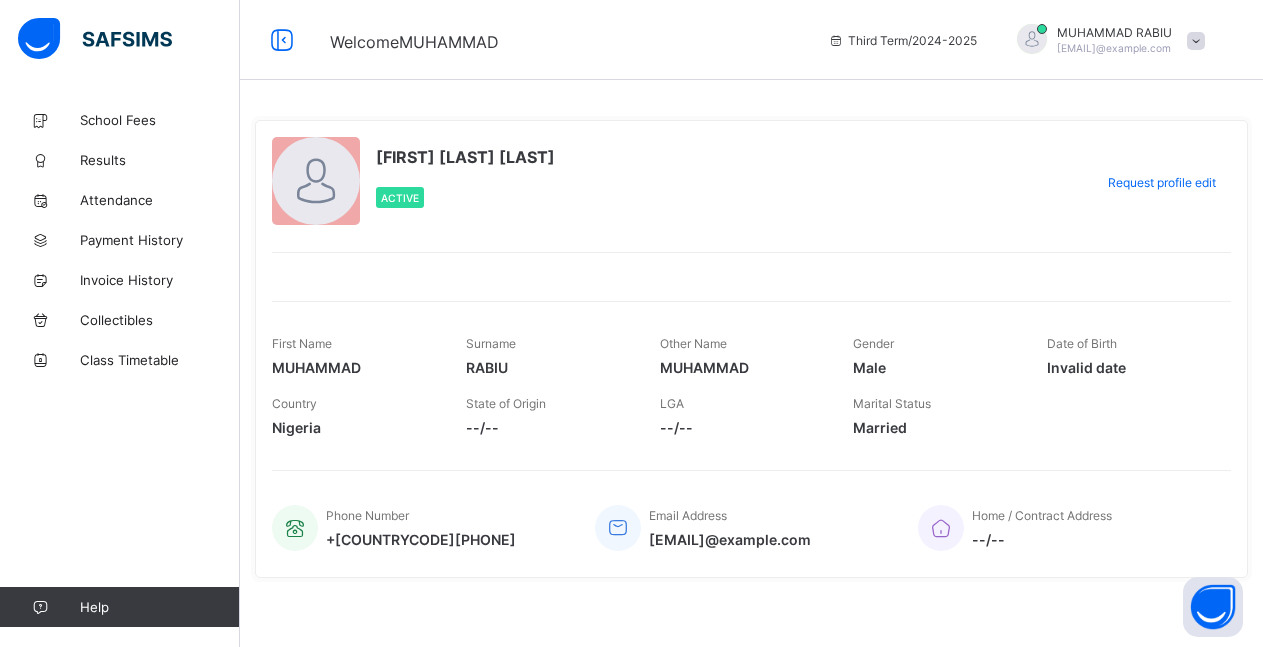 click at bounding box center [1196, 41] 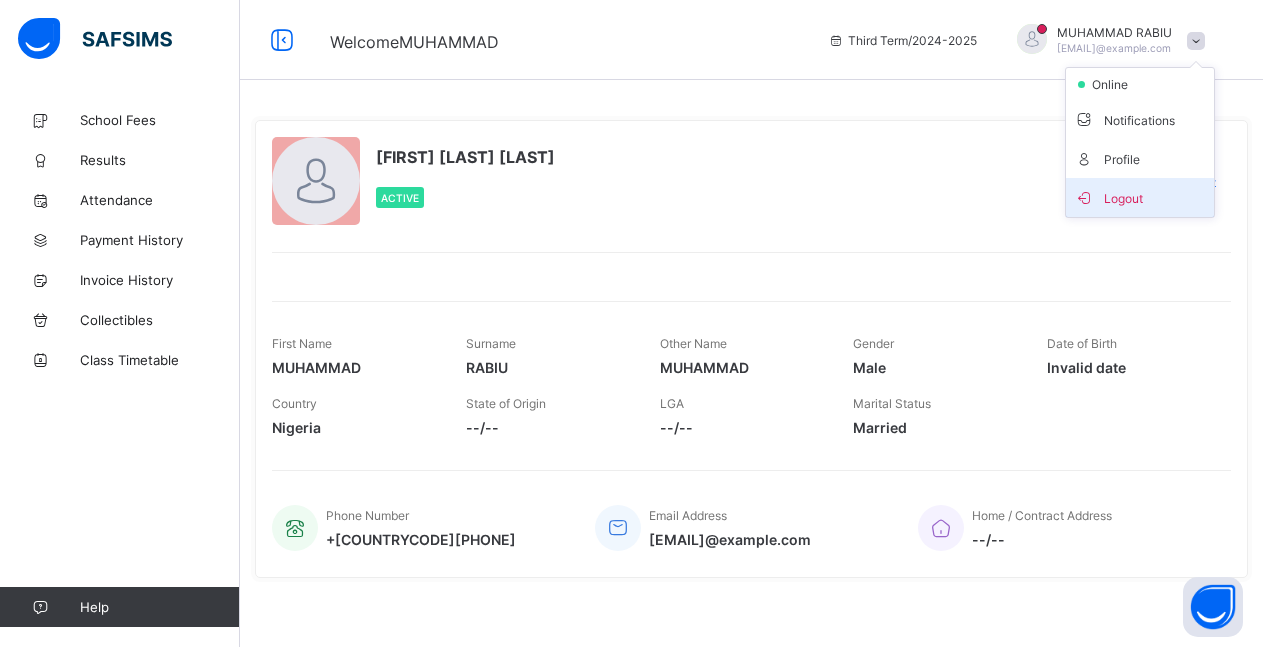 click on "Logout" at bounding box center [1140, 197] 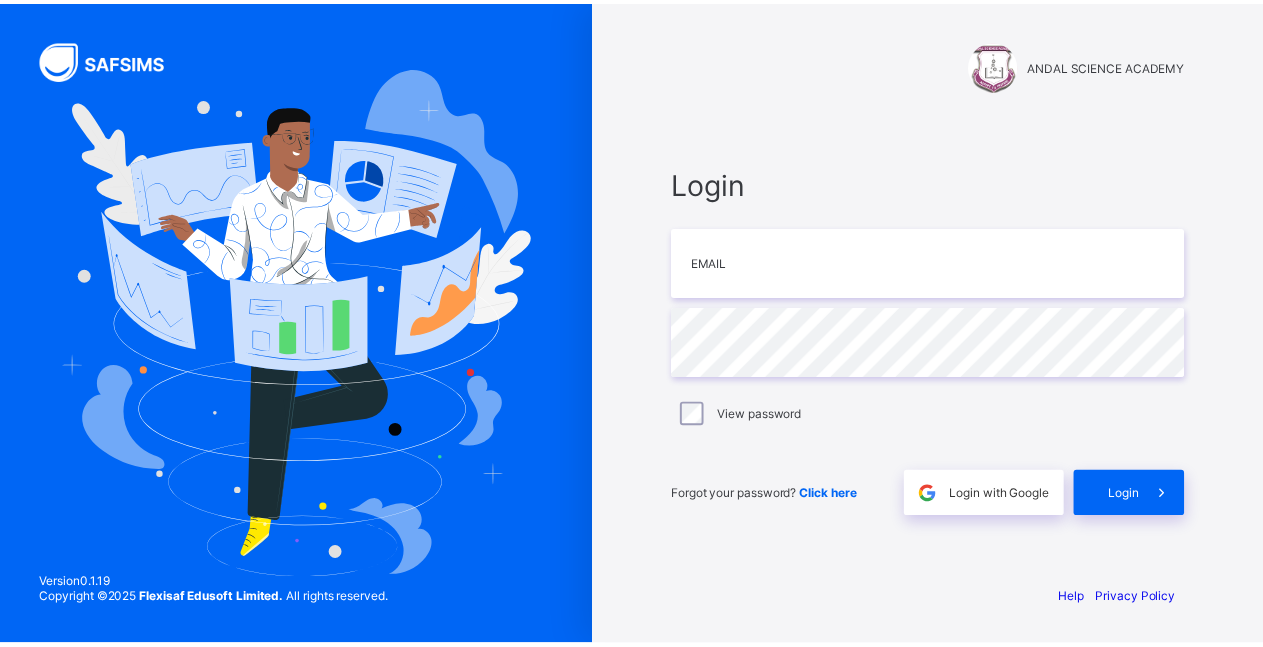 scroll, scrollTop: 0, scrollLeft: 0, axis: both 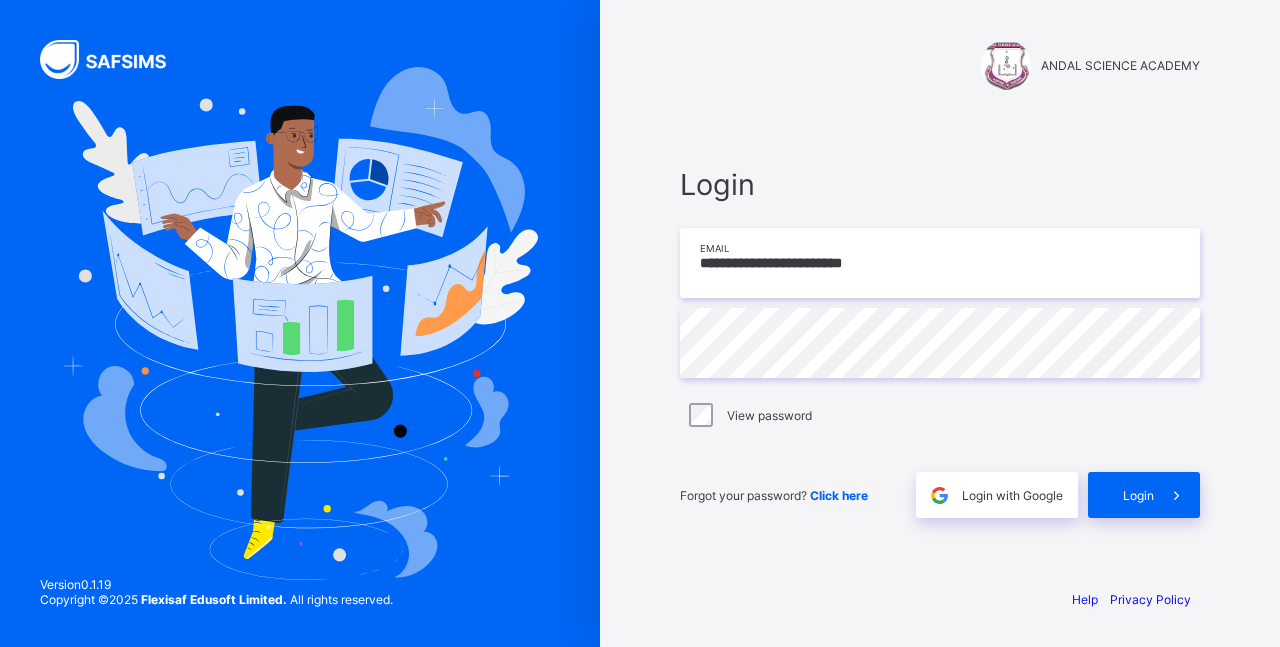 click on "**********" at bounding box center [940, 263] 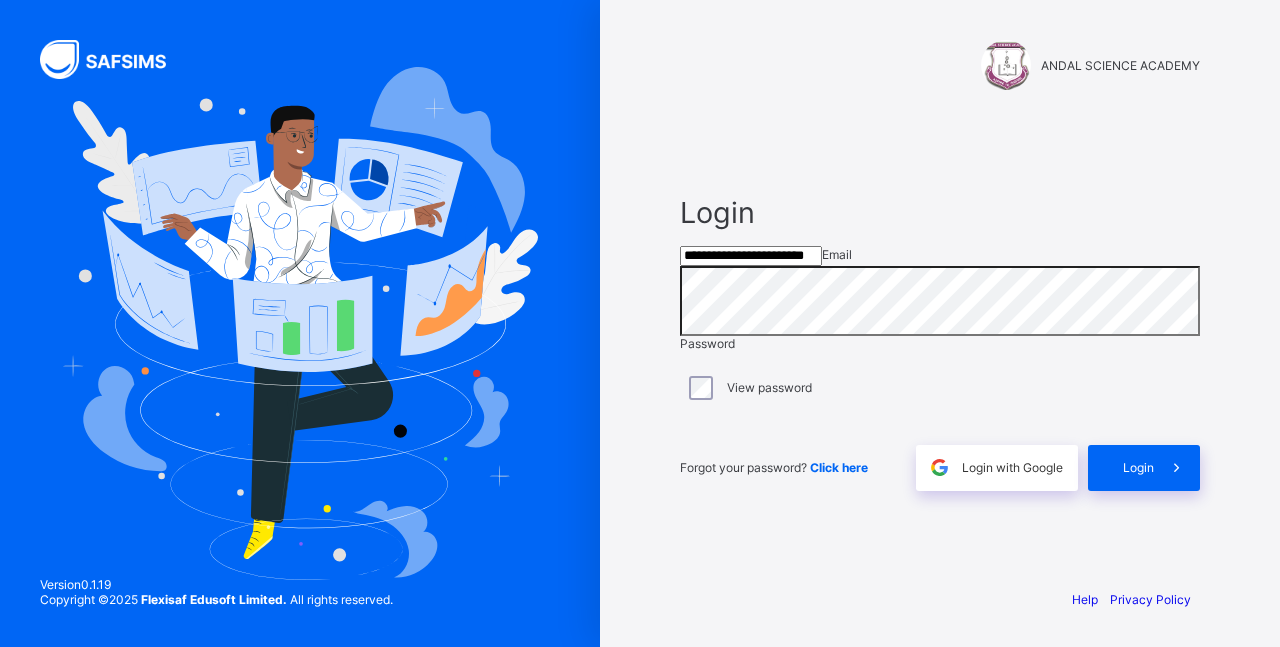click on "**********" at bounding box center (751, 256) 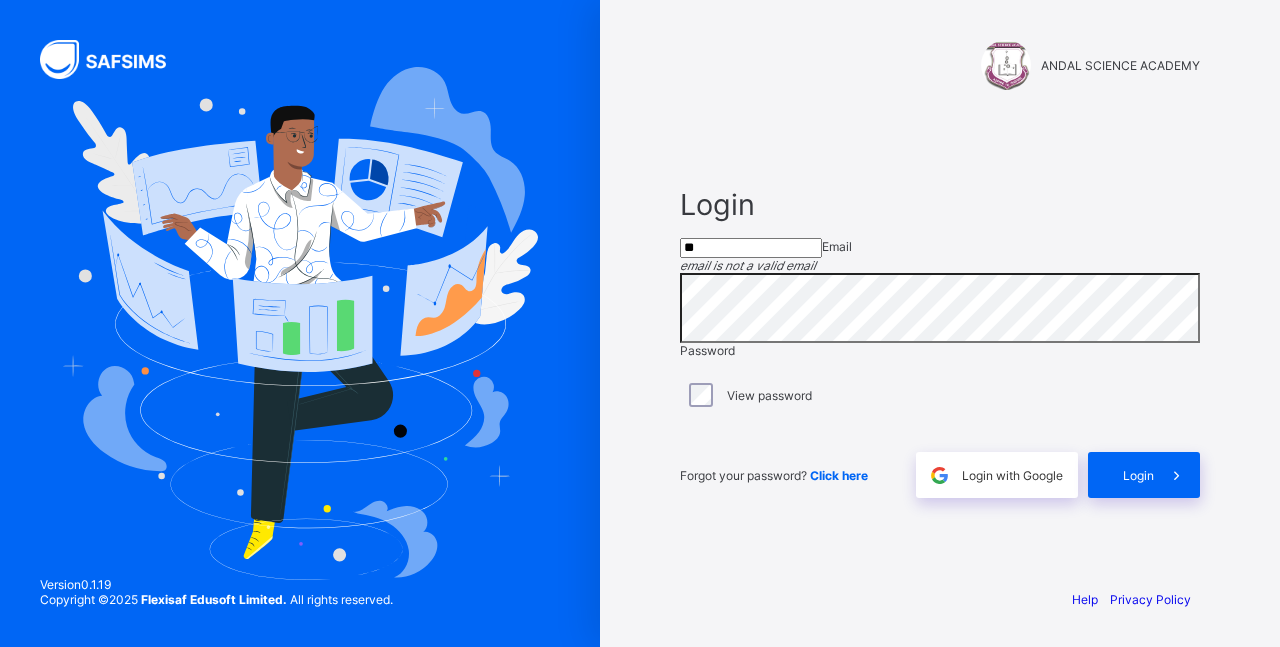 type on "*" 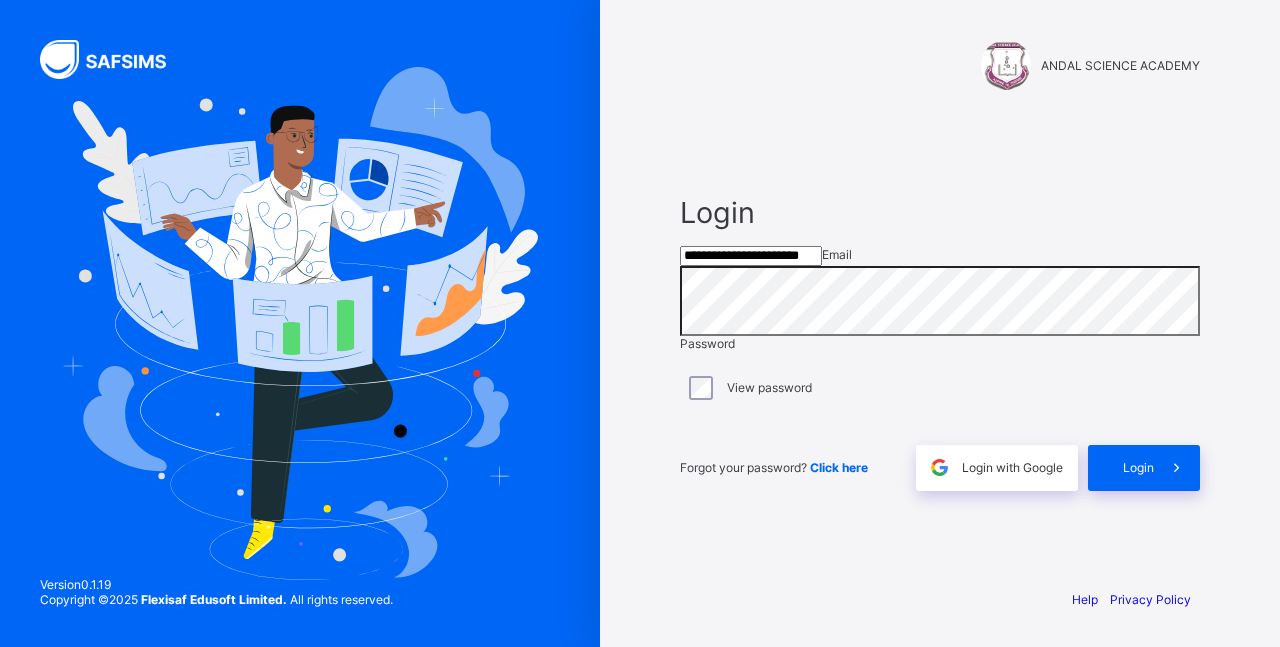 click on "**********" at bounding box center (751, 256) 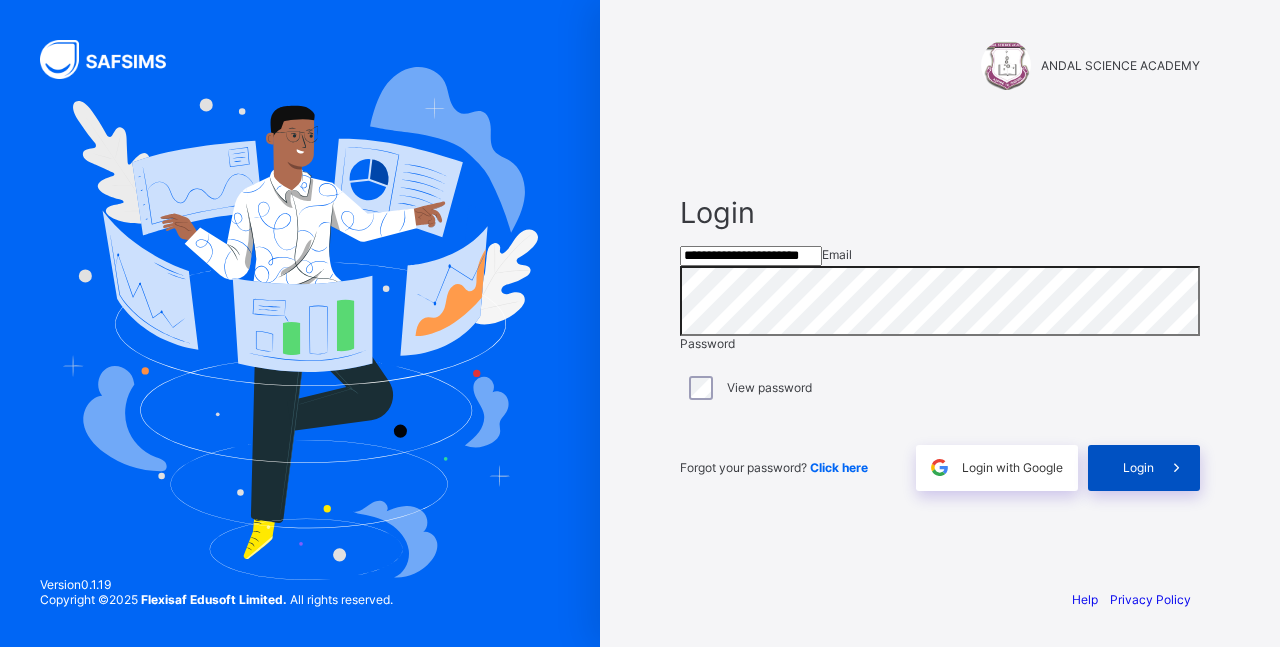 click on "Login" at bounding box center (1138, 467) 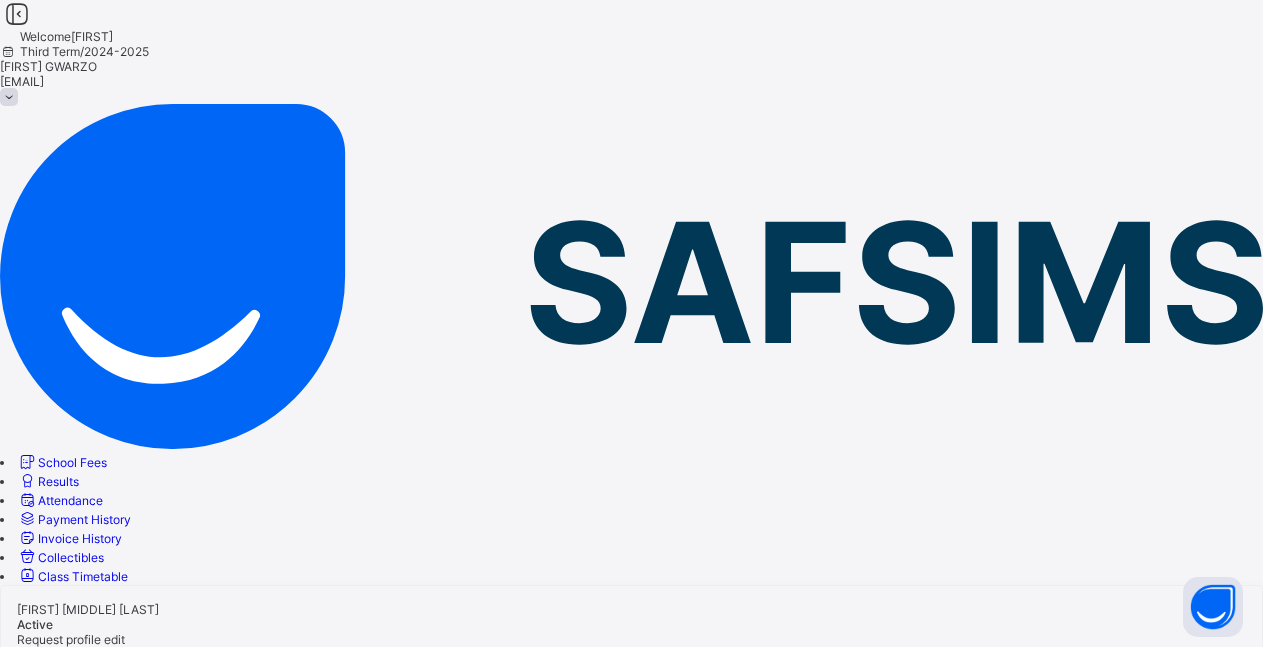 click on "Results" at bounding box center (58, 481) 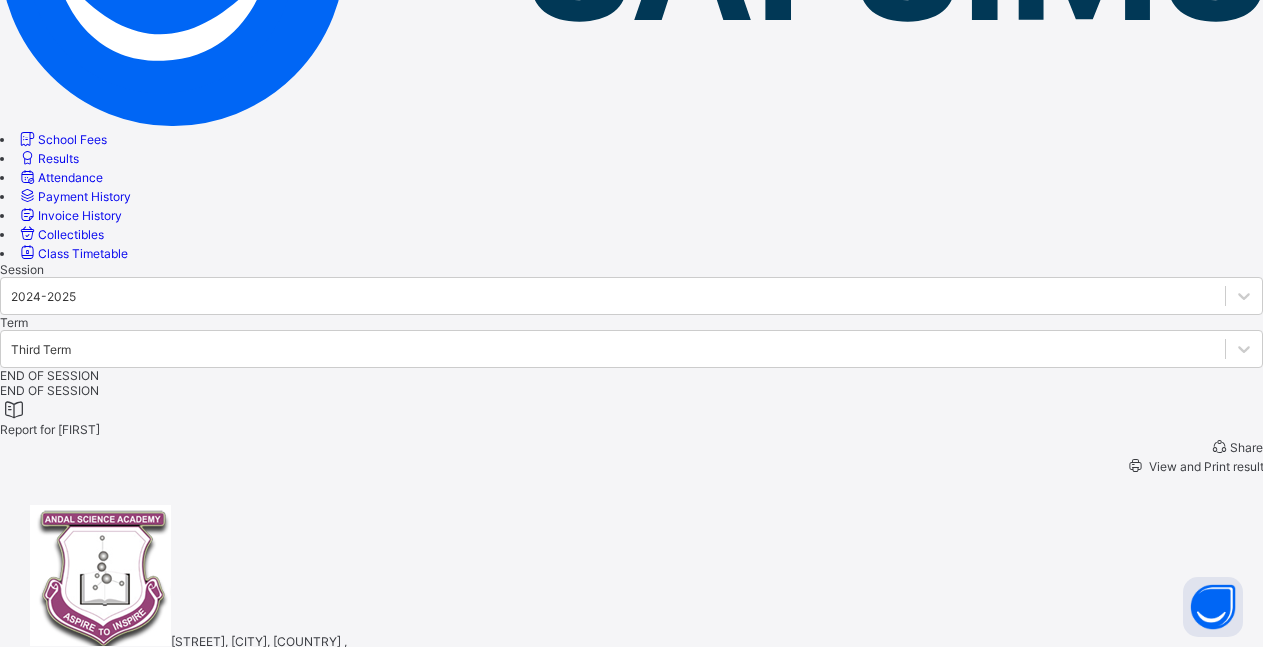 scroll, scrollTop: 323, scrollLeft: 0, axis: vertical 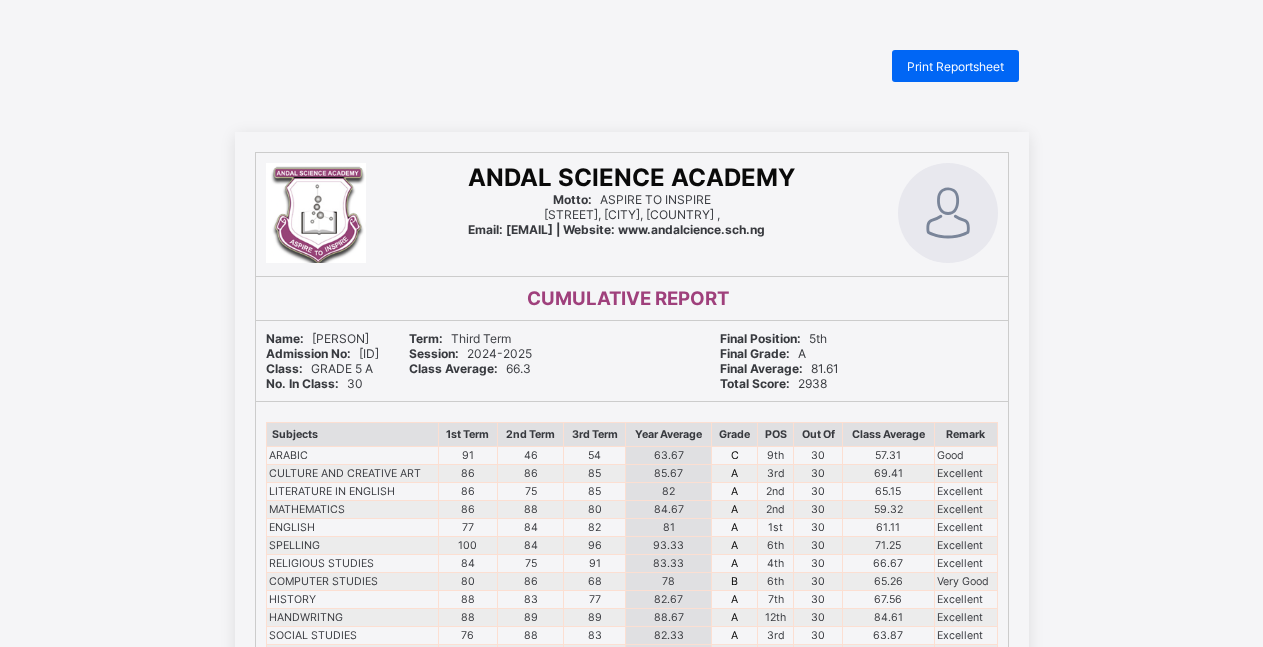 drag, startPoint x: 0, startPoint y: 0, endPoint x: 814, endPoint y: 86, distance: 818.5304 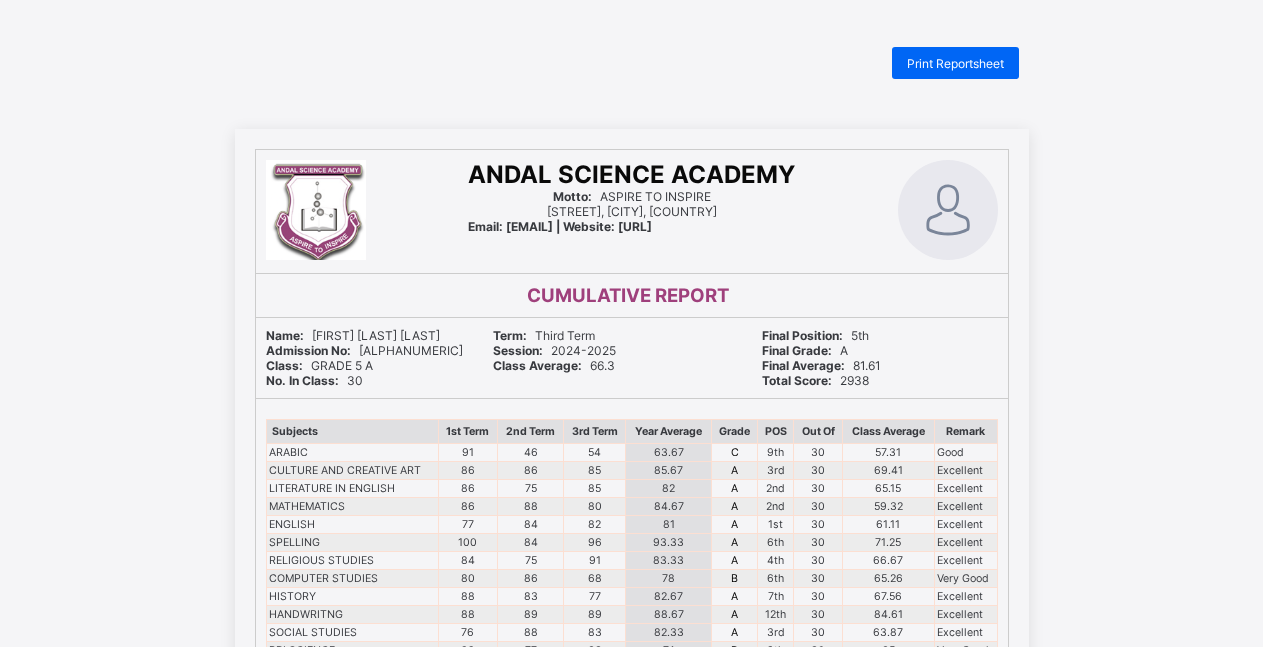 scroll, scrollTop: 0, scrollLeft: 0, axis: both 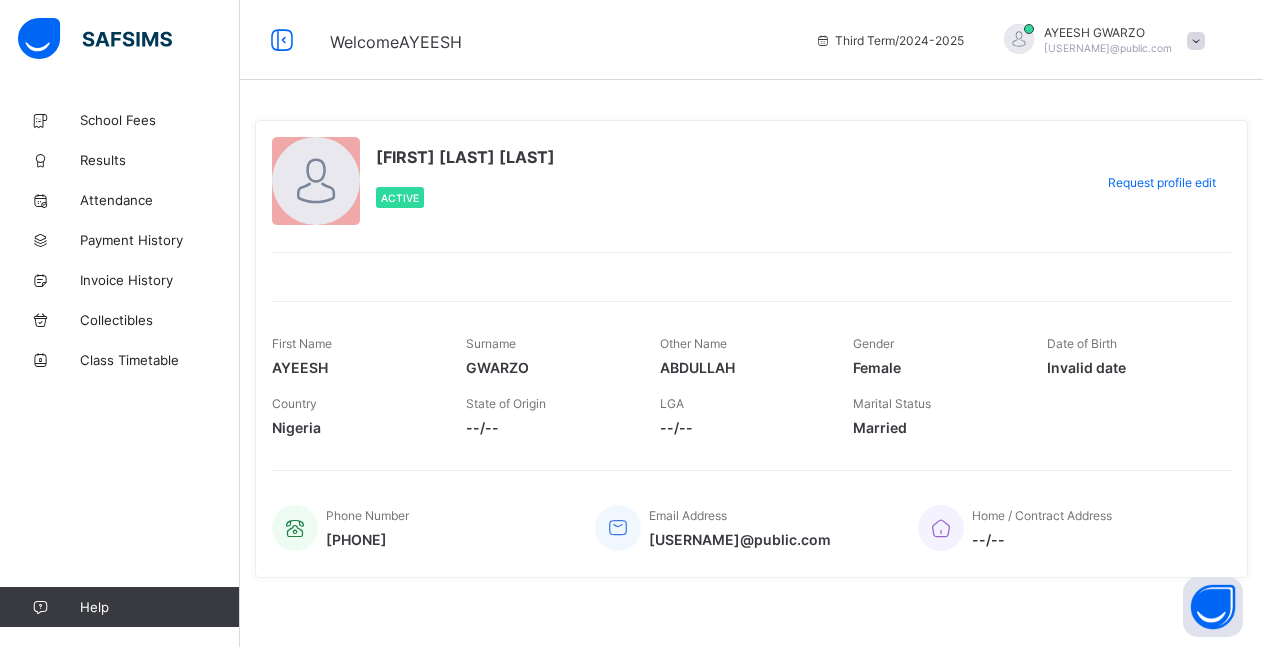 click at bounding box center [1196, 41] 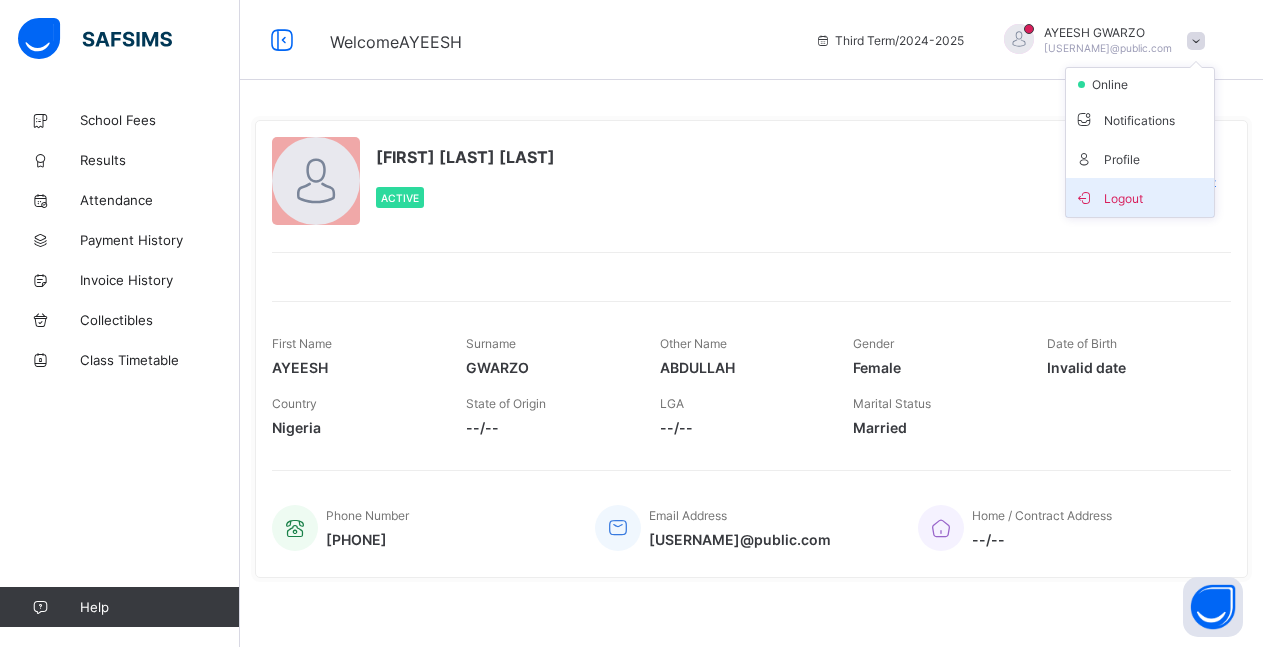 click on "Logout" at bounding box center [1140, 197] 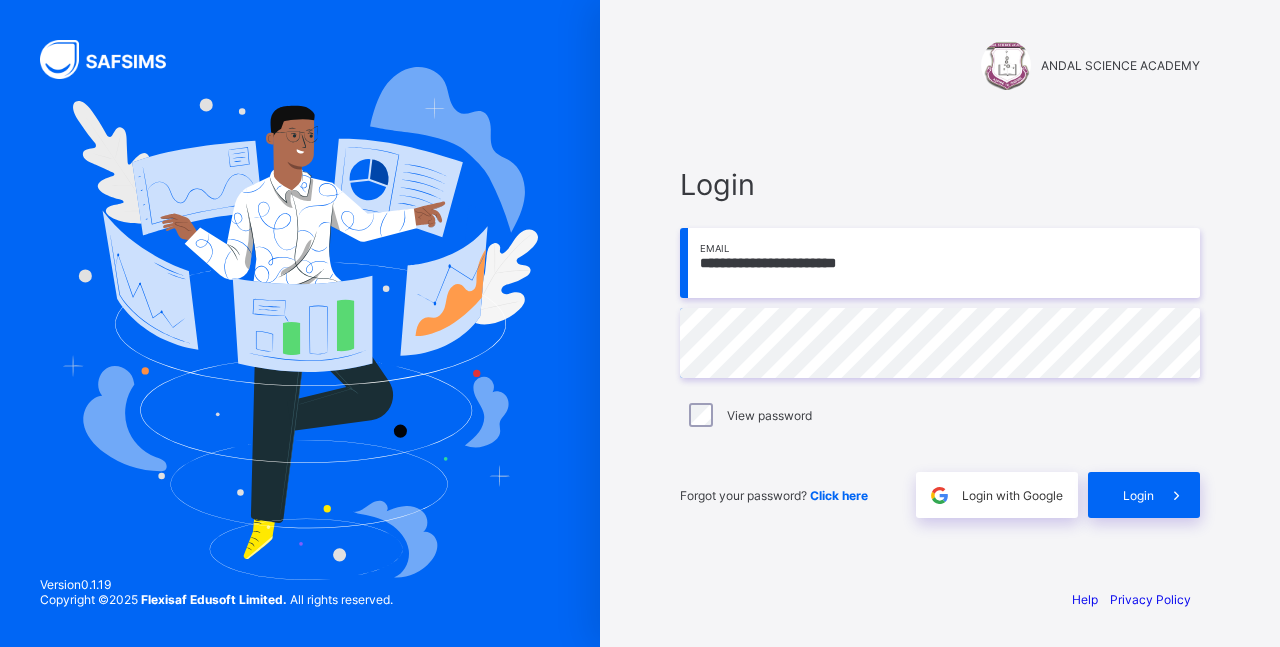 click on "**********" at bounding box center (940, 263) 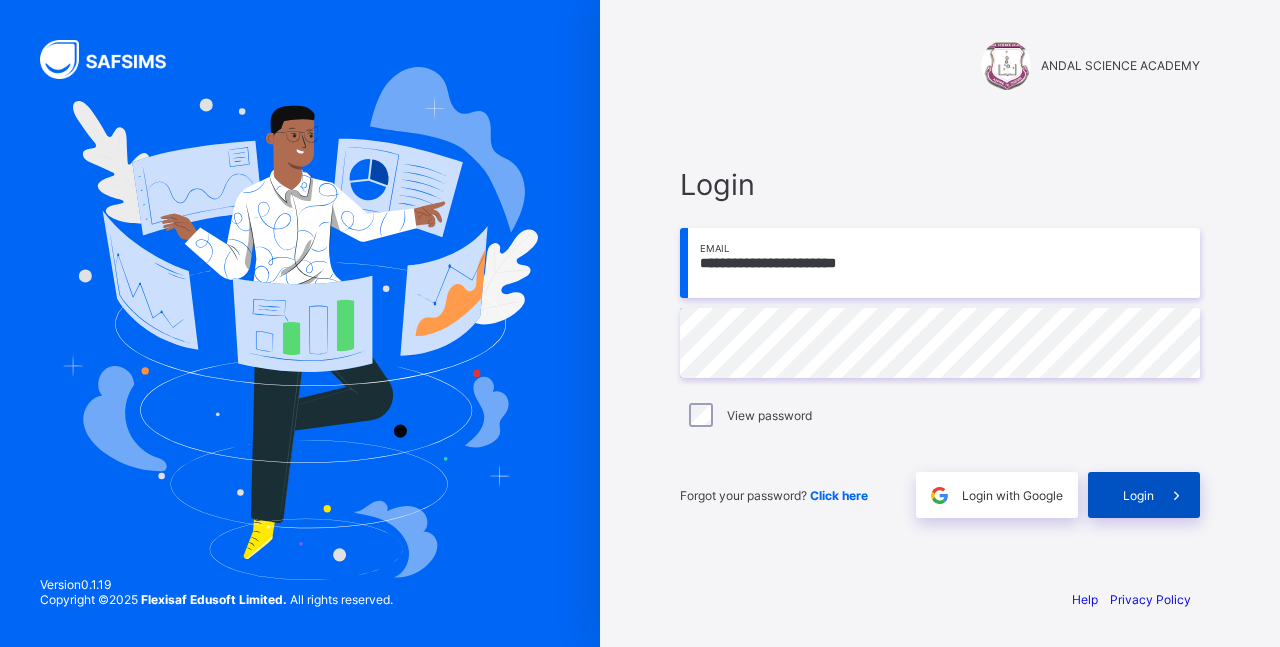 type on "**********" 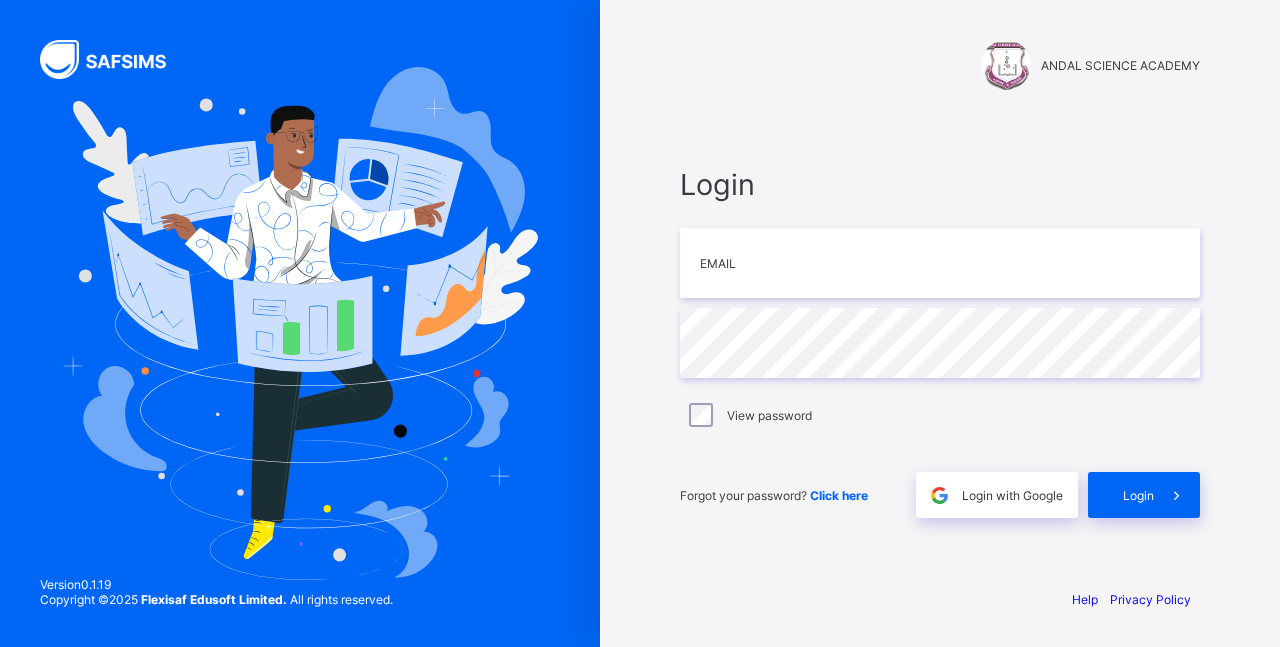 scroll, scrollTop: 0, scrollLeft: 0, axis: both 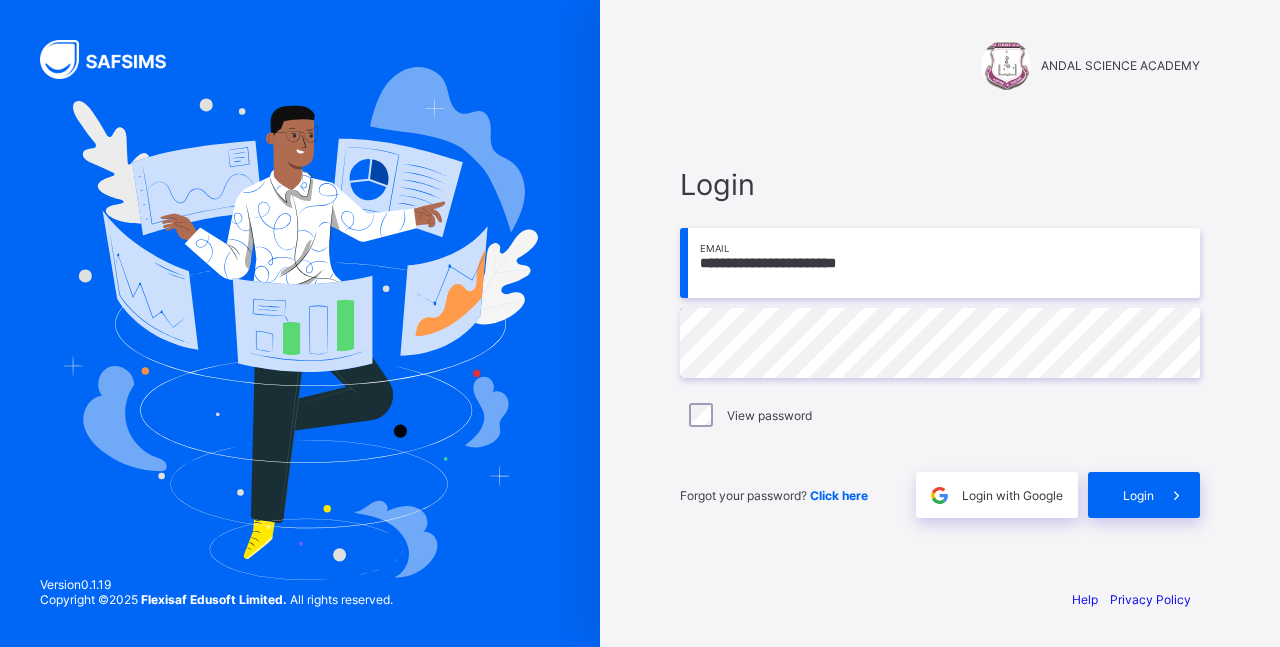 click on "**********" at bounding box center (940, 263) 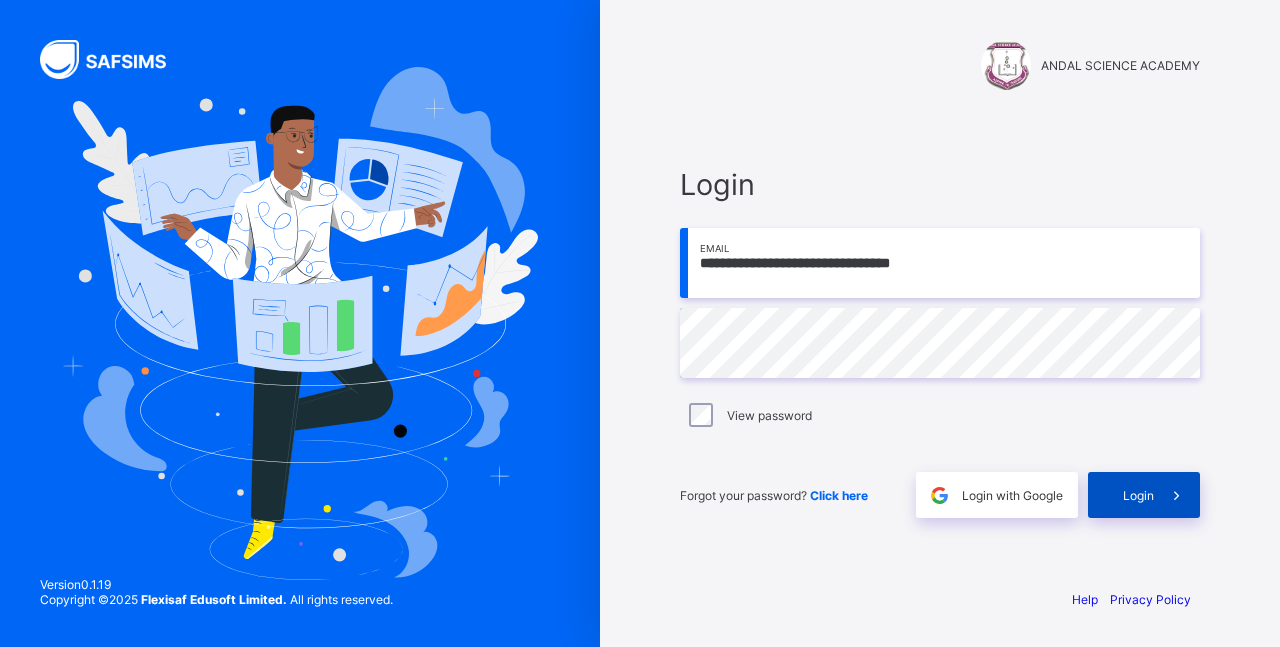 type on "**********" 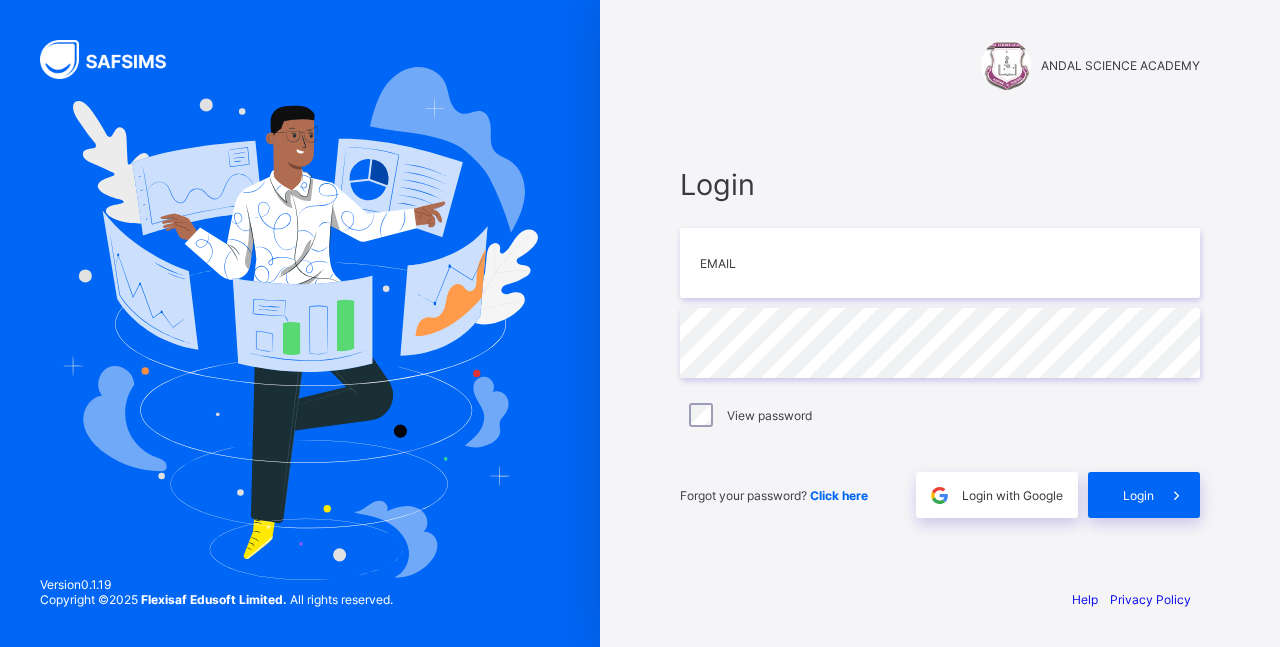 scroll, scrollTop: 0, scrollLeft: 0, axis: both 